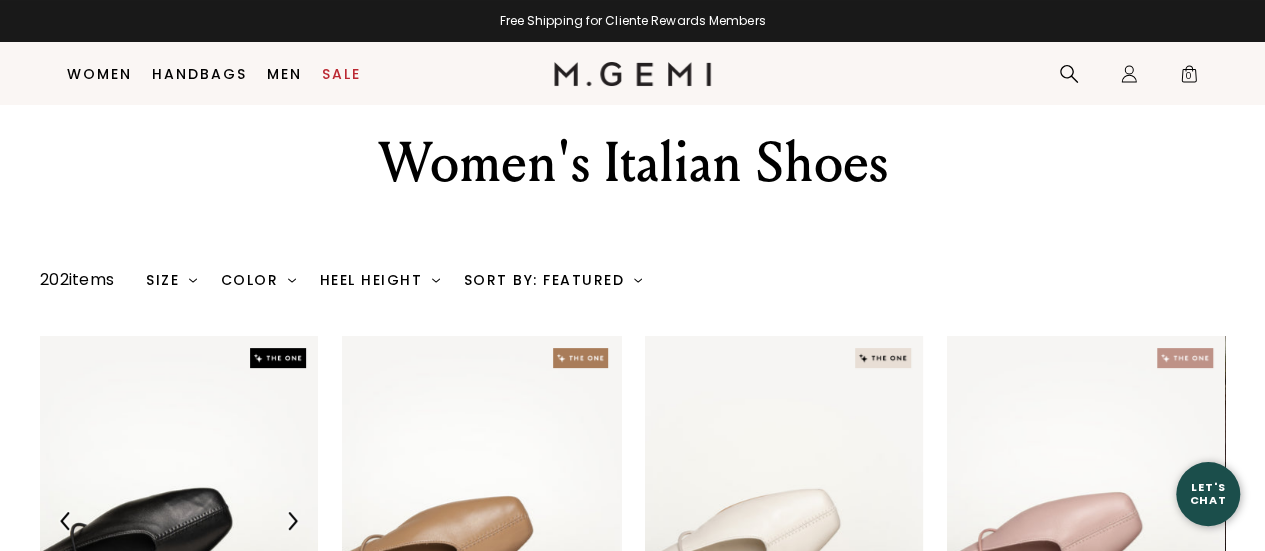 scroll, scrollTop: 209, scrollLeft: 0, axis: vertical 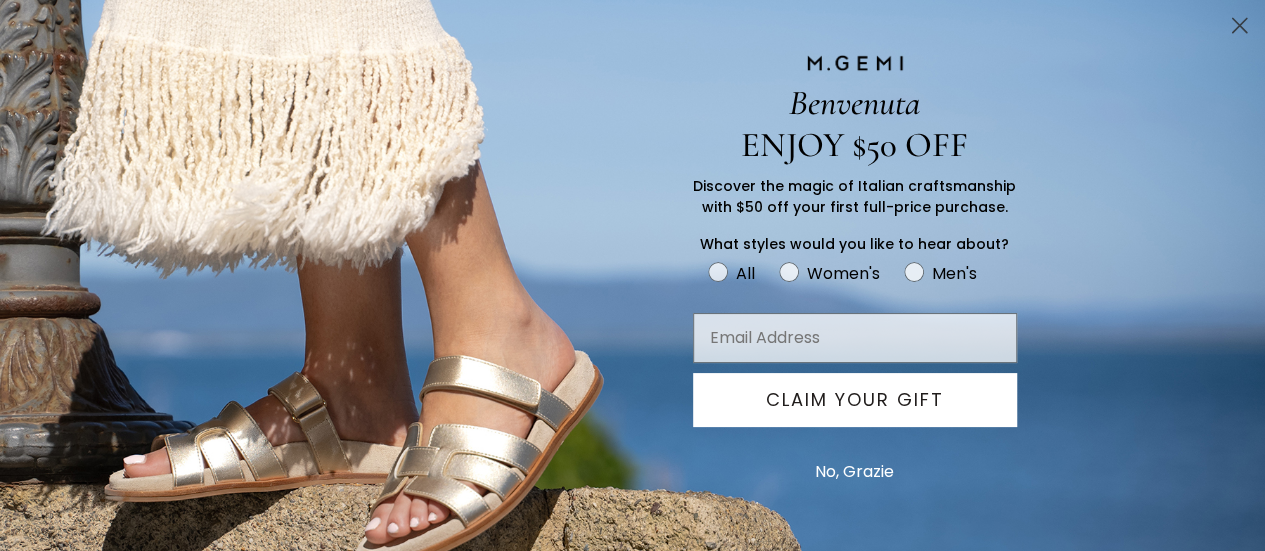click at bounding box center [633, 333] 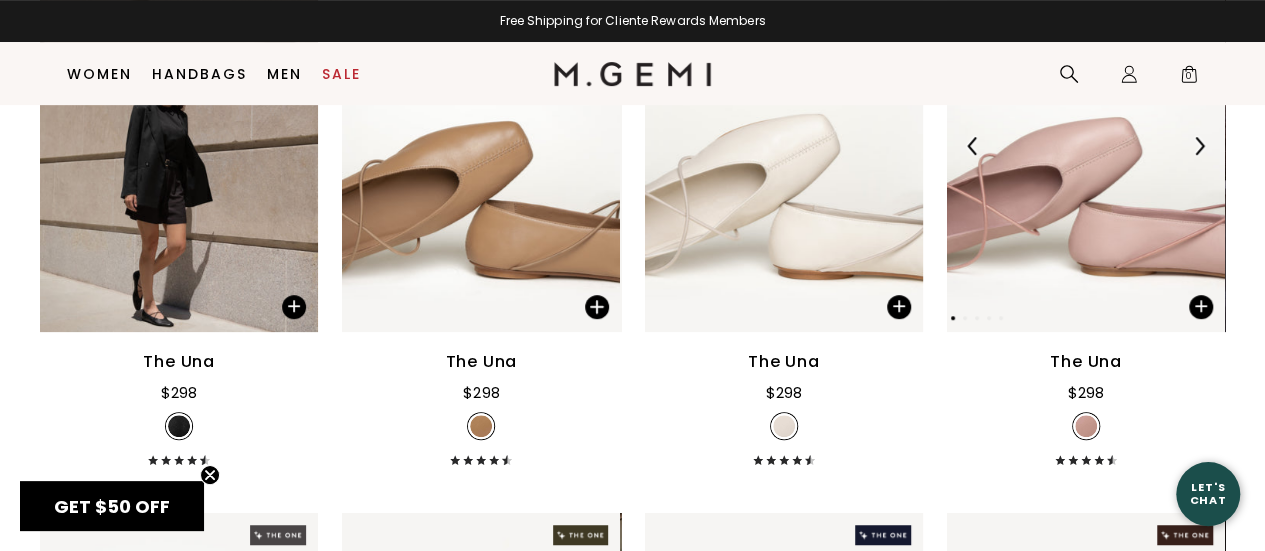 scroll, scrollTop: 444, scrollLeft: 0, axis: vertical 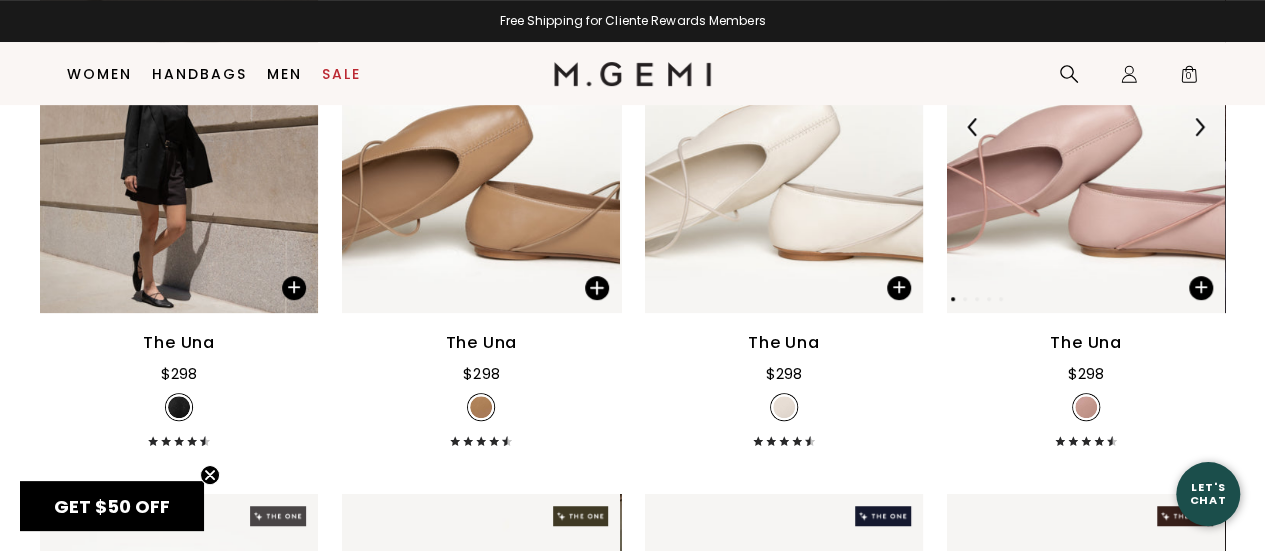 click at bounding box center (1199, 127) 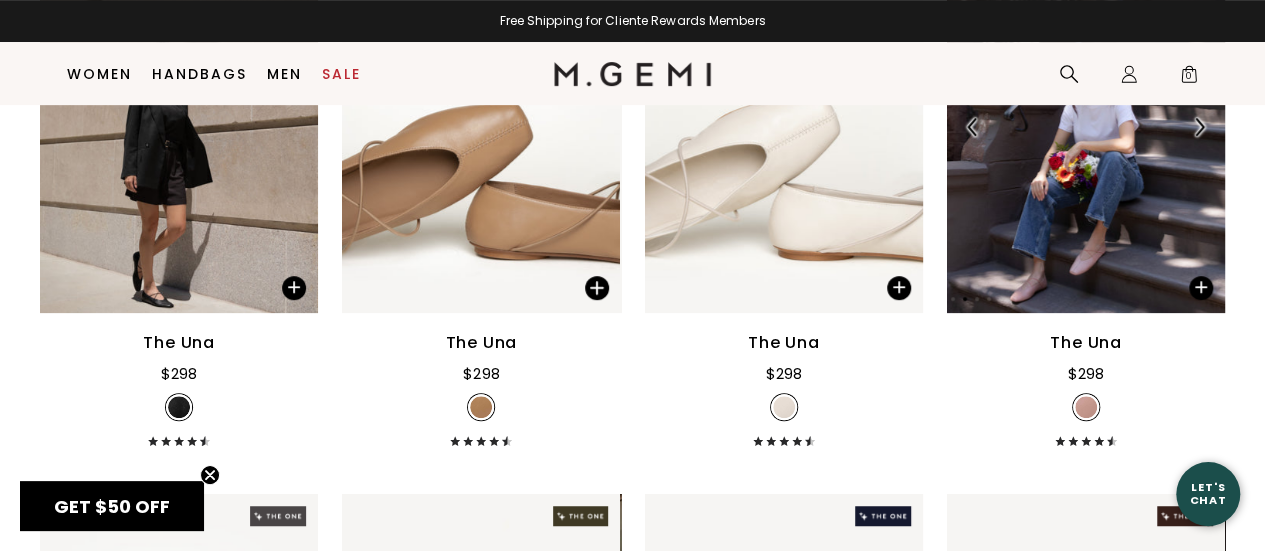 click at bounding box center (1199, 127) 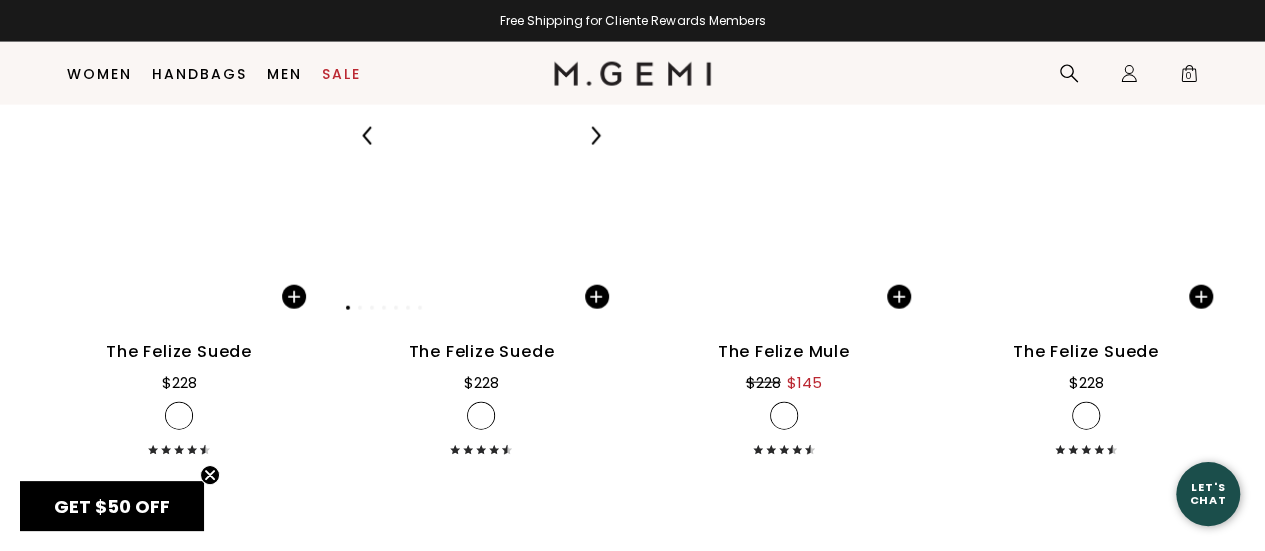 scroll, scrollTop: 9819, scrollLeft: 0, axis: vertical 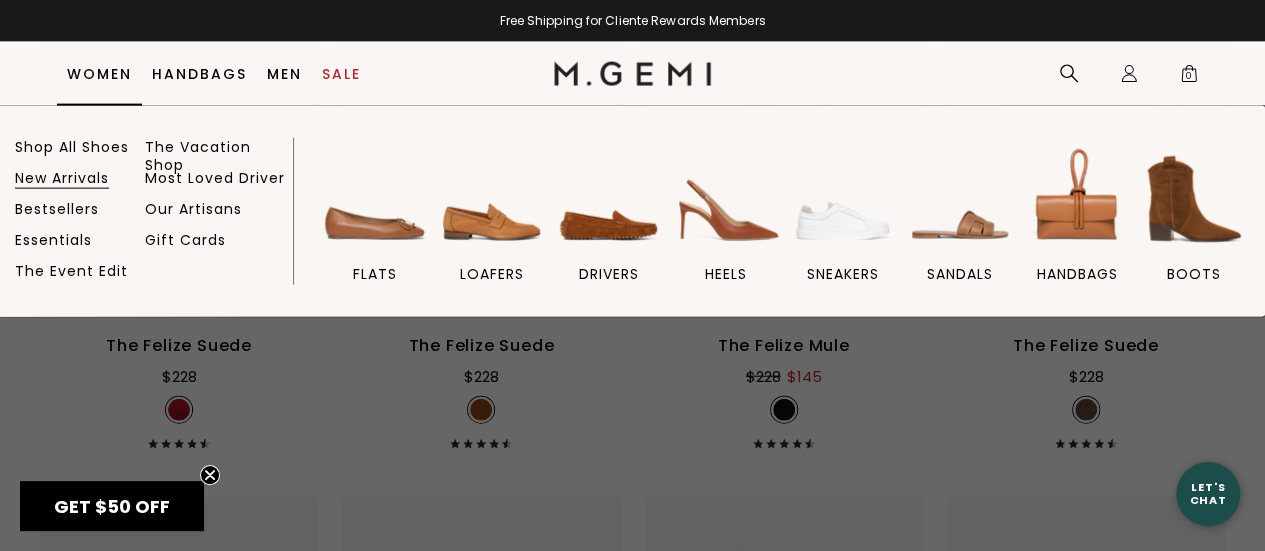 click on "New Arrivals" at bounding box center [62, 178] 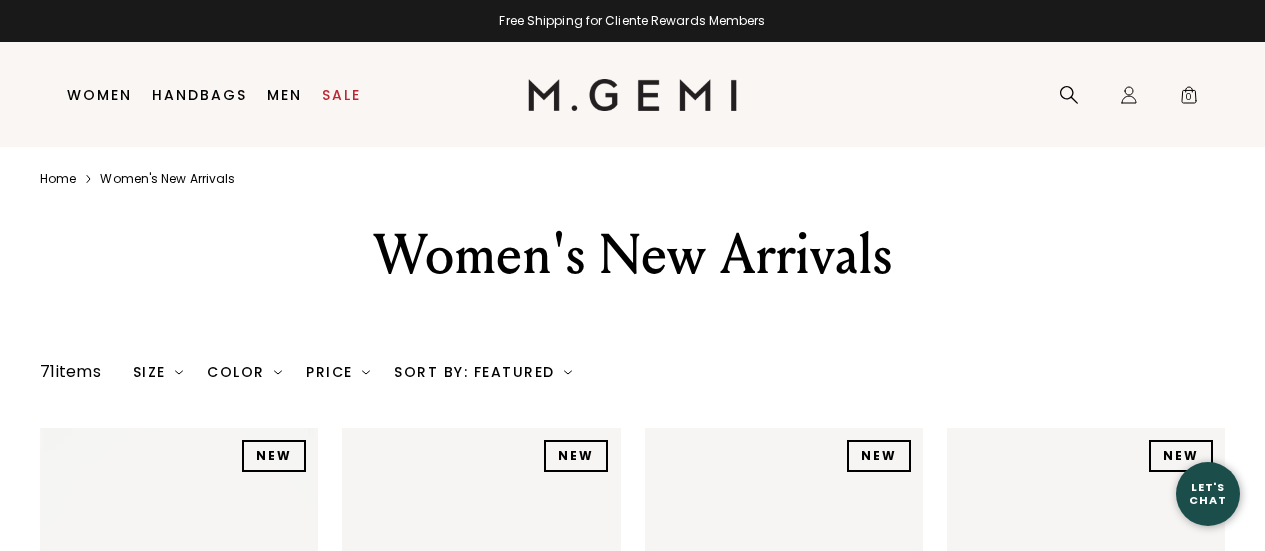 scroll, scrollTop: 0, scrollLeft: 0, axis: both 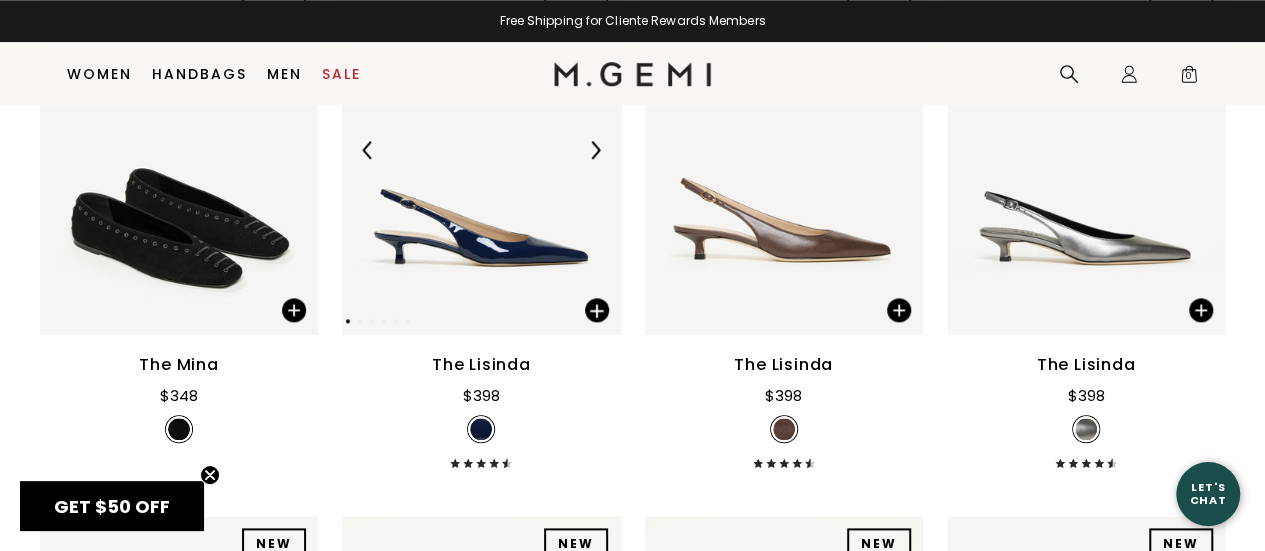 click at bounding box center (595, 150) 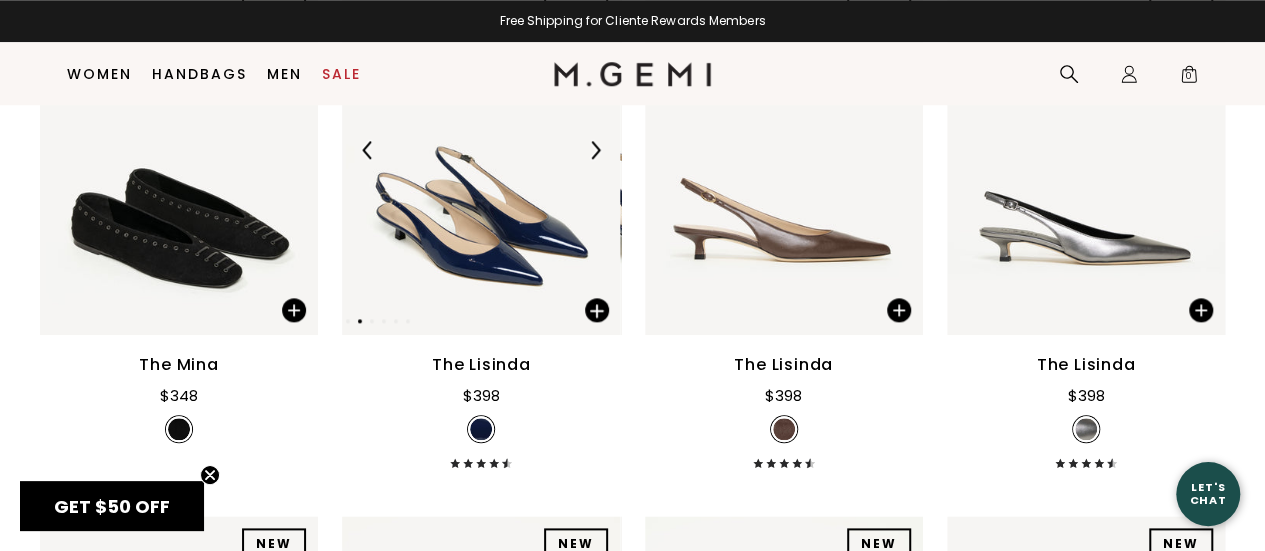 click at bounding box center [595, 150] 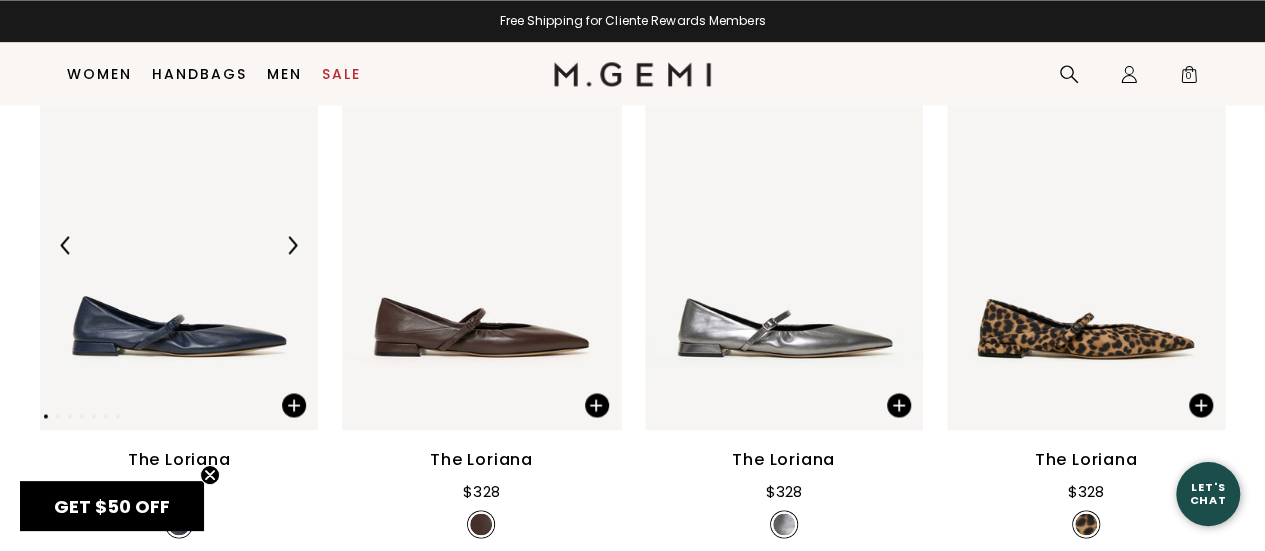 scroll, scrollTop: 1429, scrollLeft: 0, axis: vertical 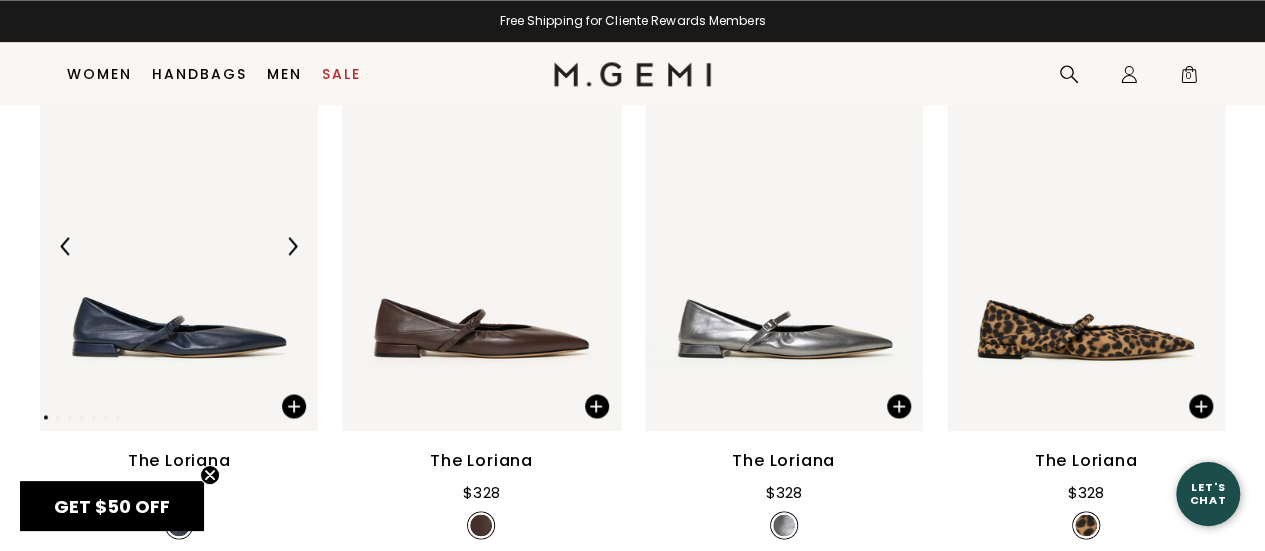 click at bounding box center [292, 246] 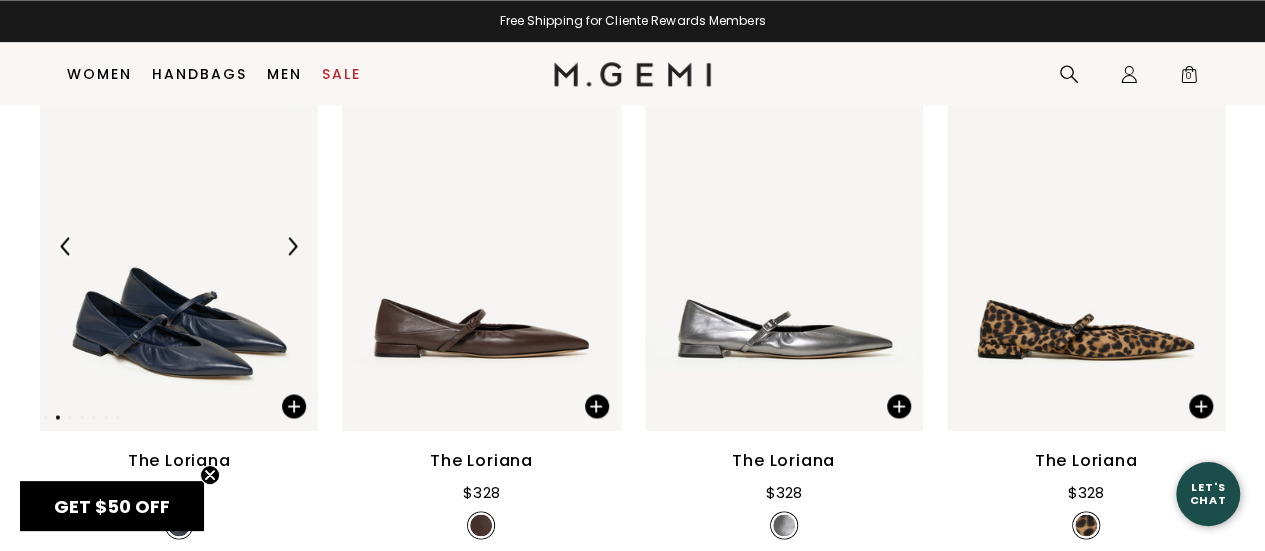 click at bounding box center [292, 246] 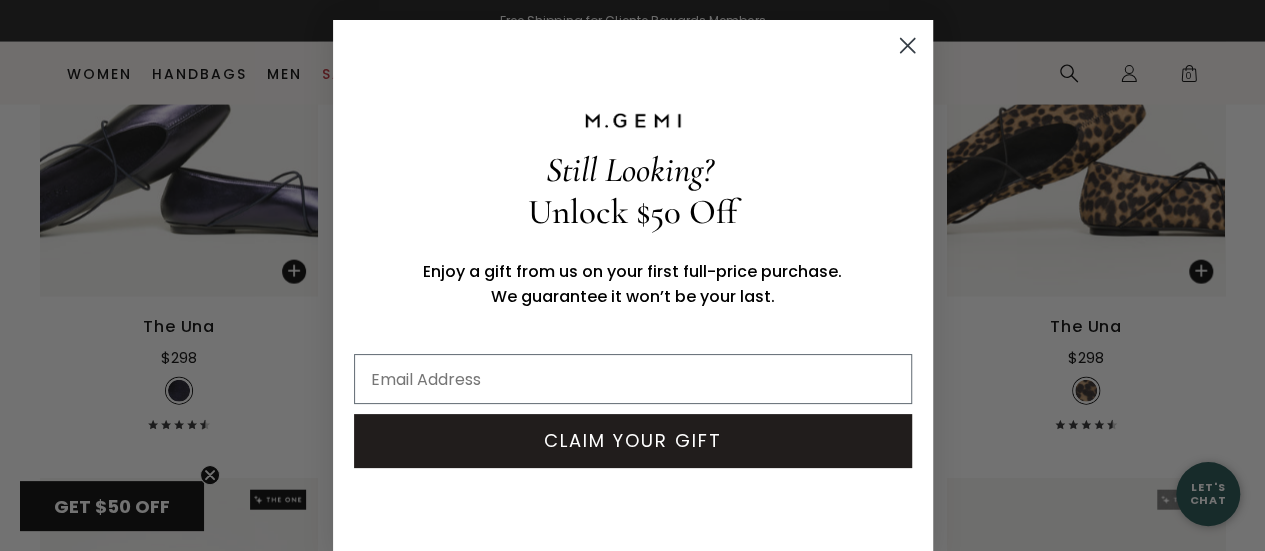 scroll, scrollTop: 0, scrollLeft: 0, axis: both 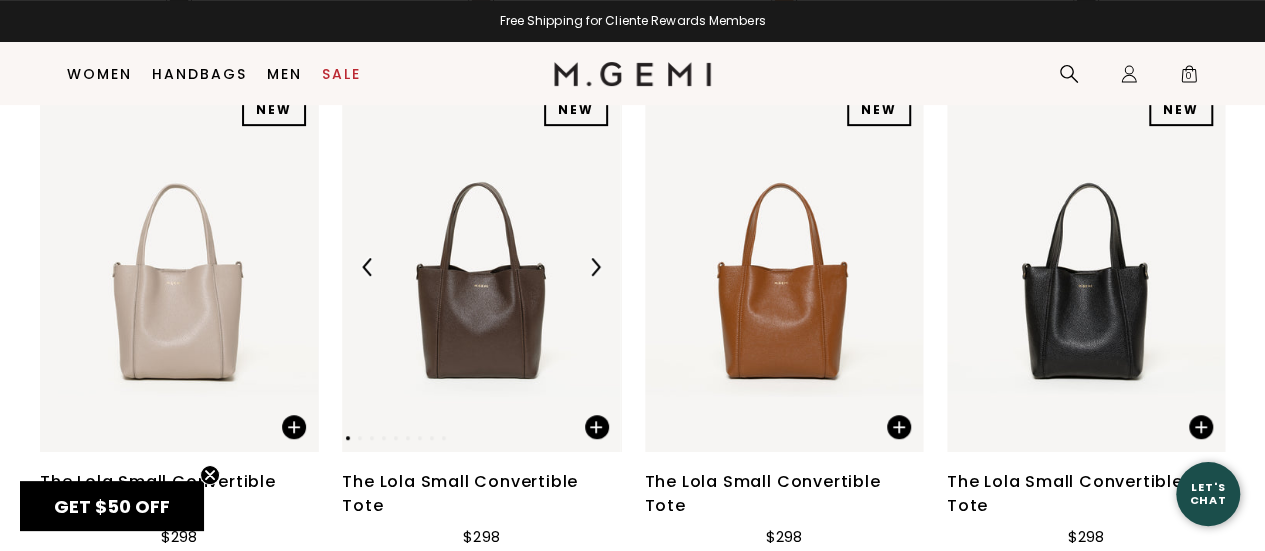click at bounding box center [481, 267] 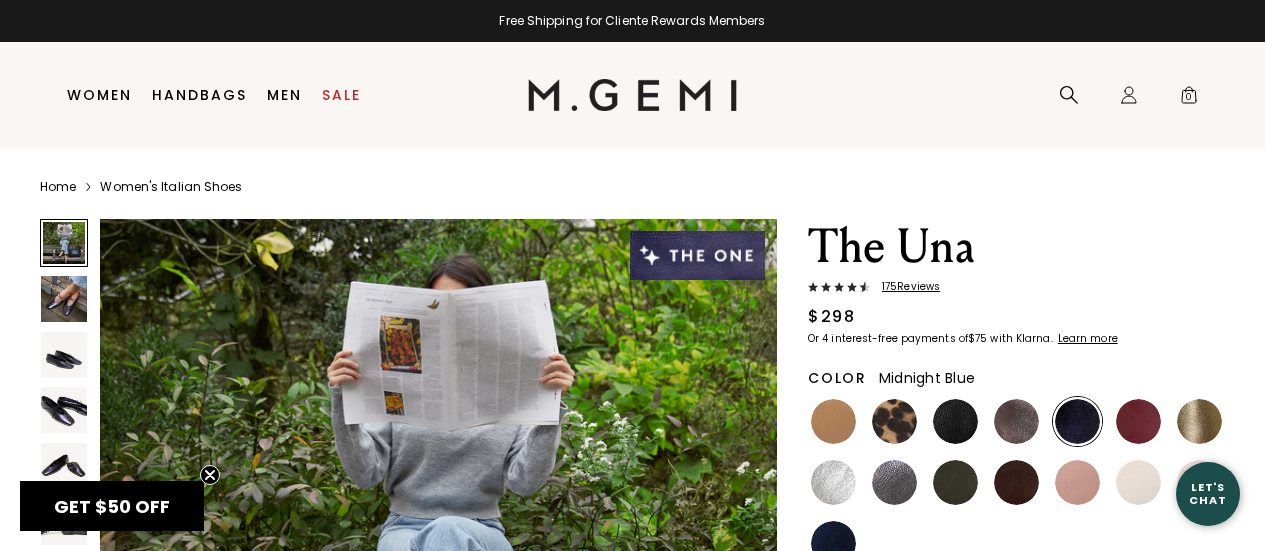 scroll, scrollTop: 0, scrollLeft: 0, axis: both 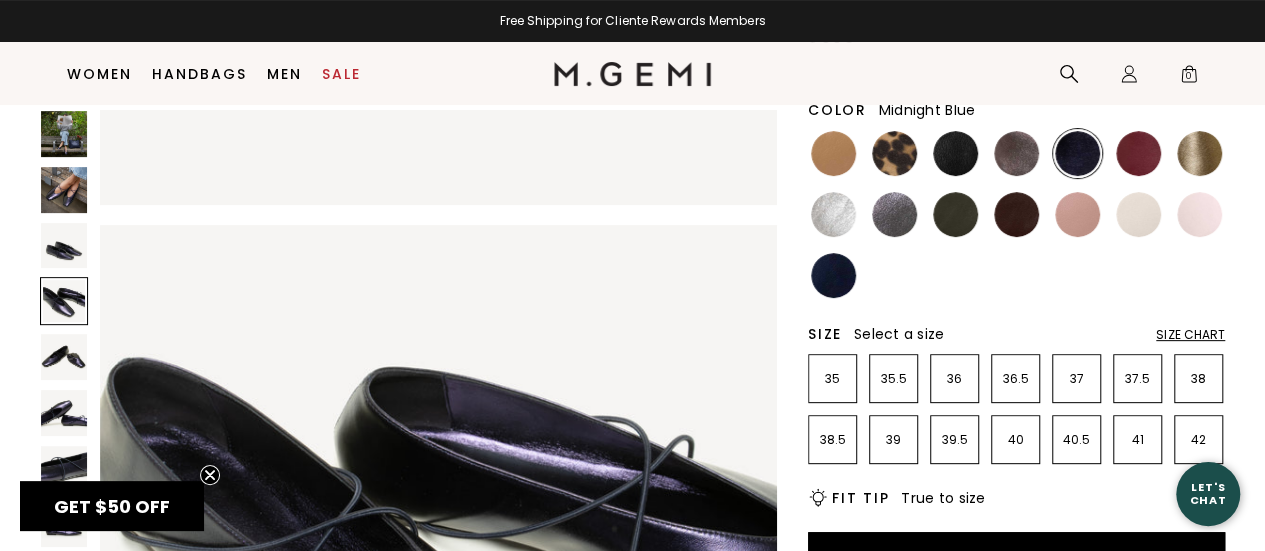 click at bounding box center (64, 413) 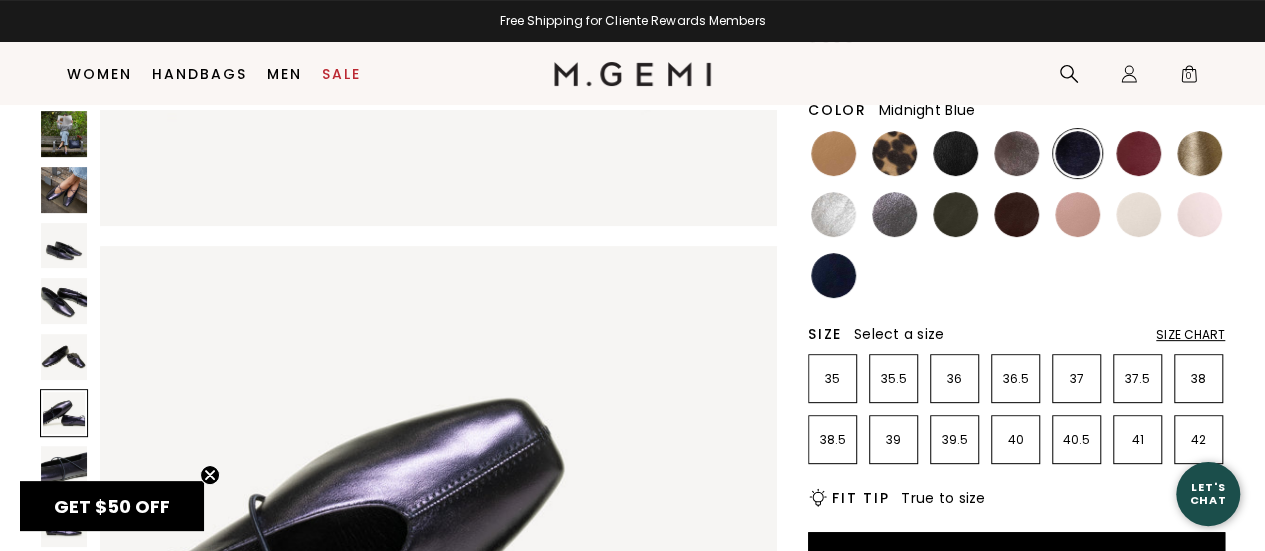 scroll, scrollTop: 3408, scrollLeft: 0, axis: vertical 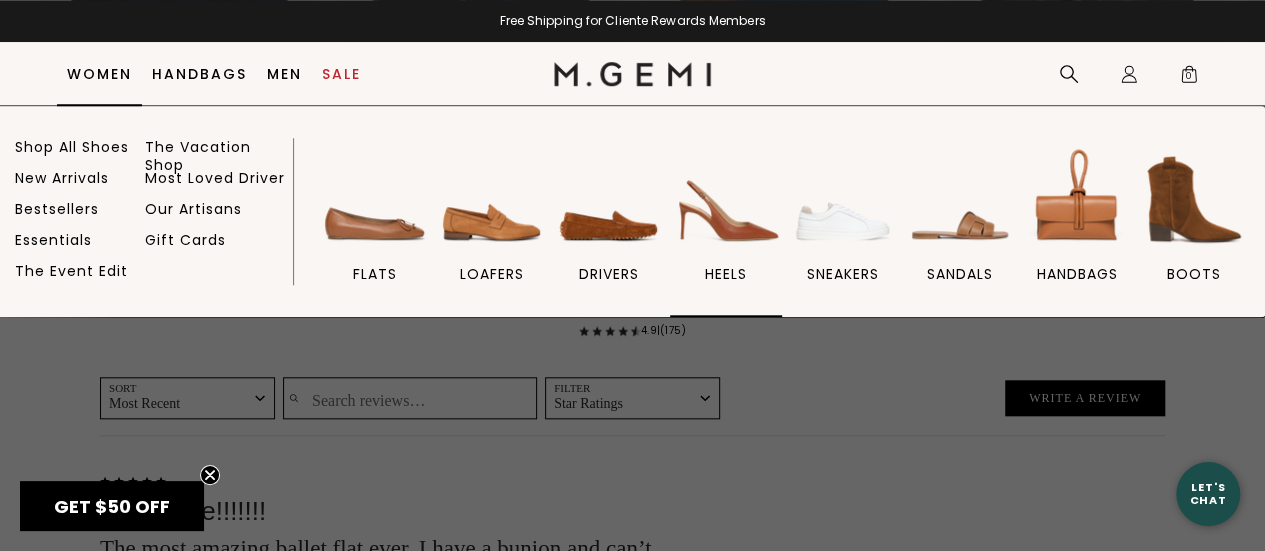 click at bounding box center [726, 199] 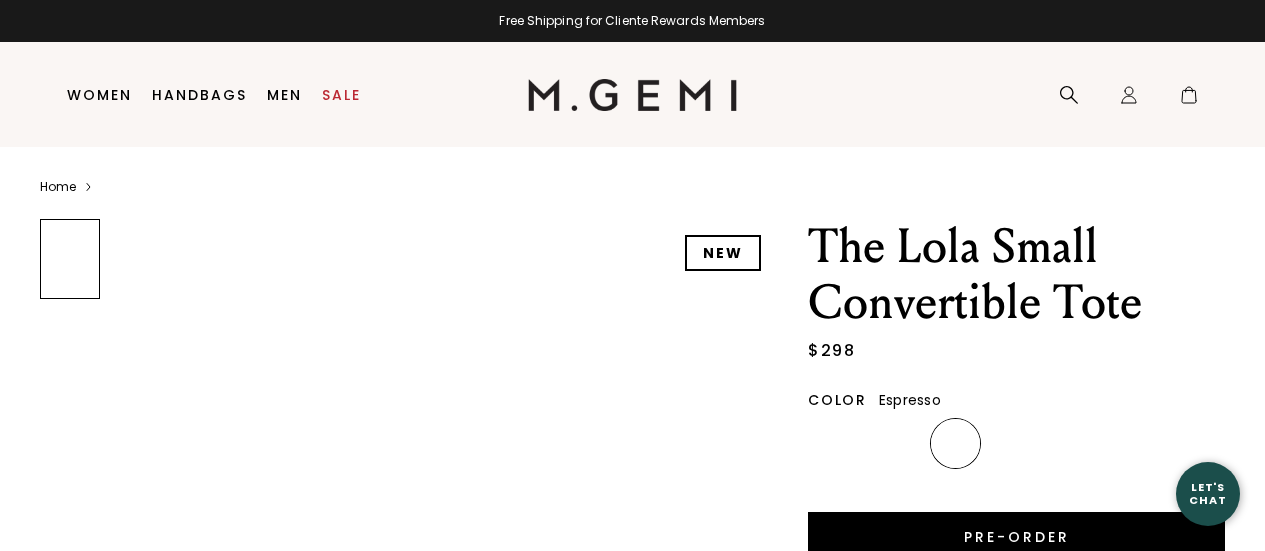 scroll, scrollTop: 0, scrollLeft: 0, axis: both 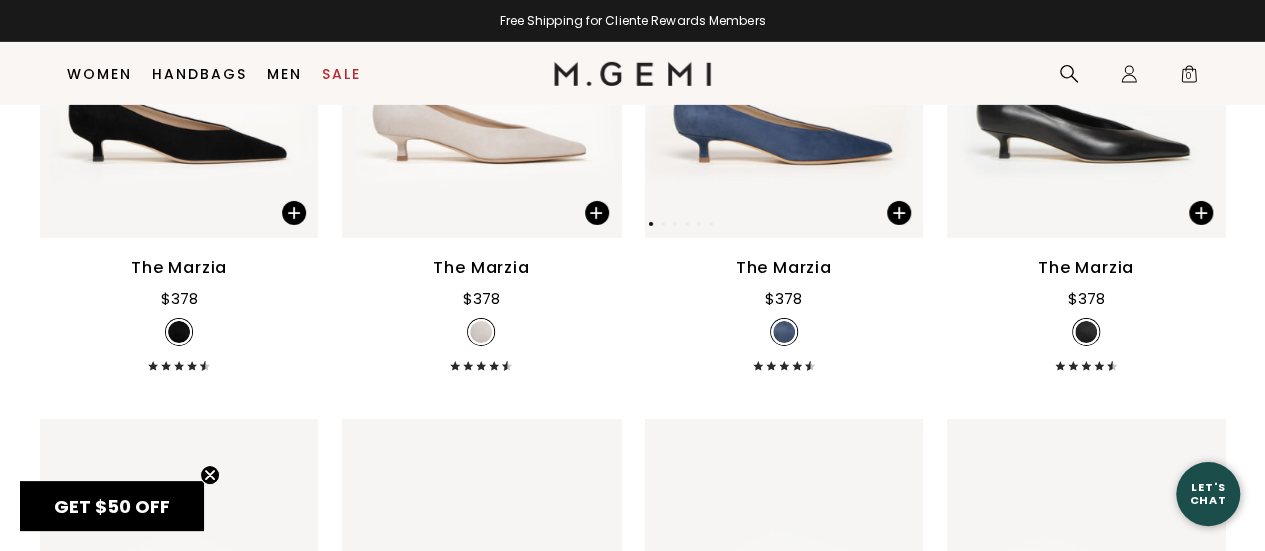 click at bounding box center (784, 52) 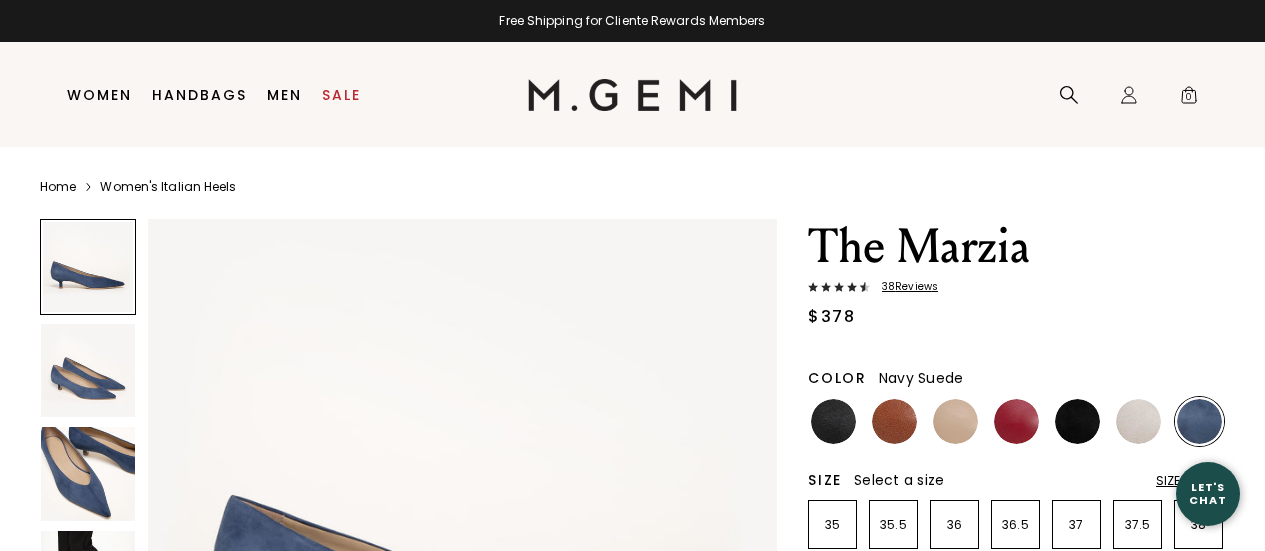 scroll, scrollTop: 0, scrollLeft: 0, axis: both 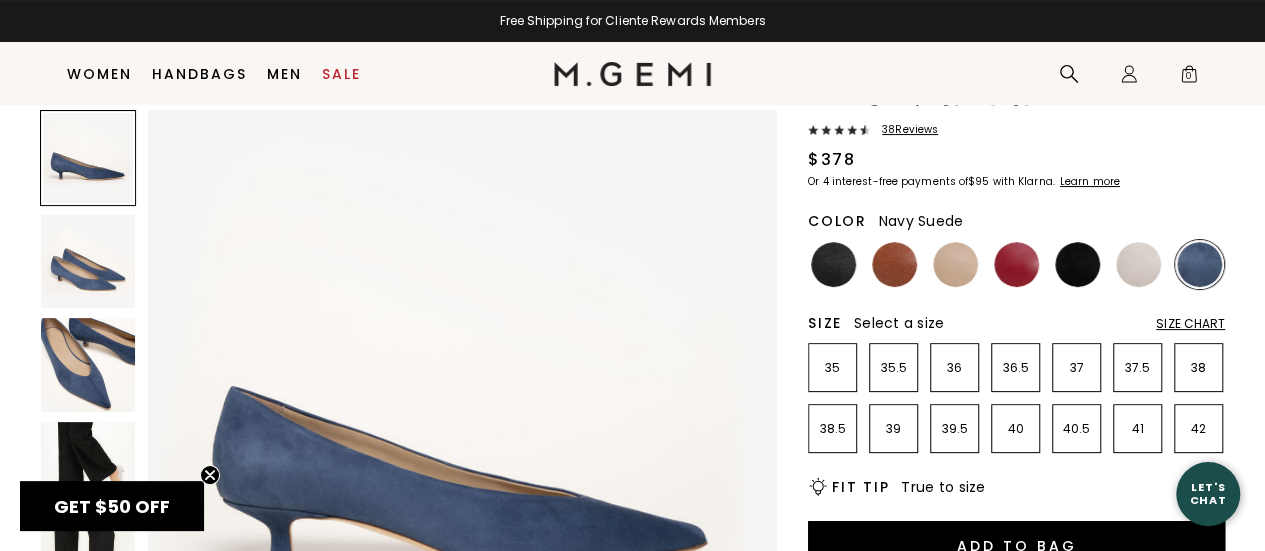 click at bounding box center (88, 365) 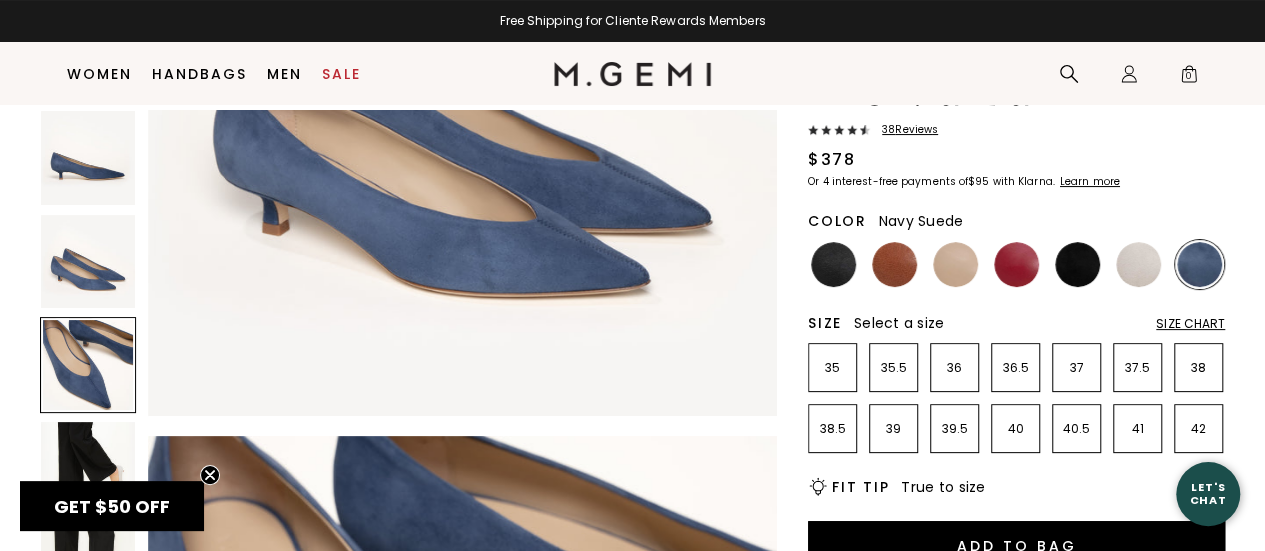 scroll, scrollTop: 1267, scrollLeft: 0, axis: vertical 